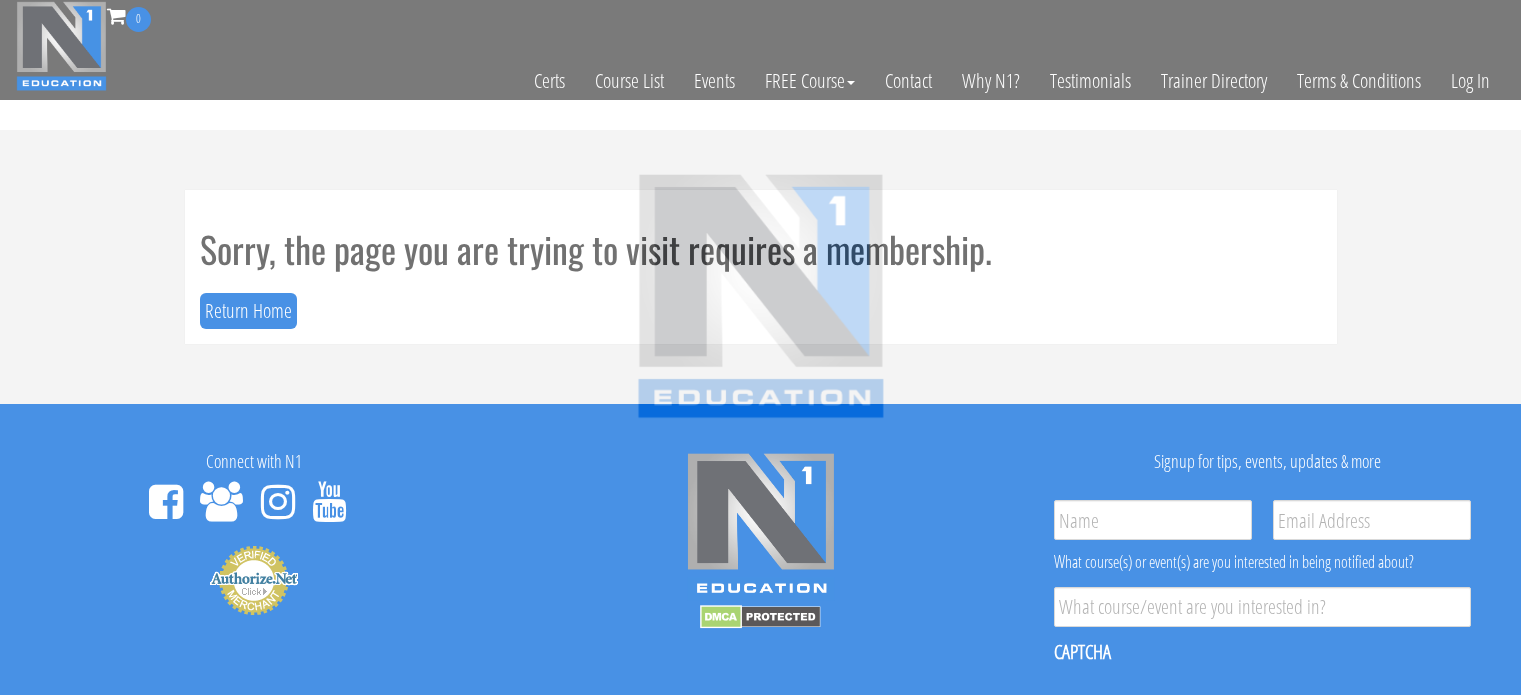 scroll, scrollTop: 0, scrollLeft: 0, axis: both 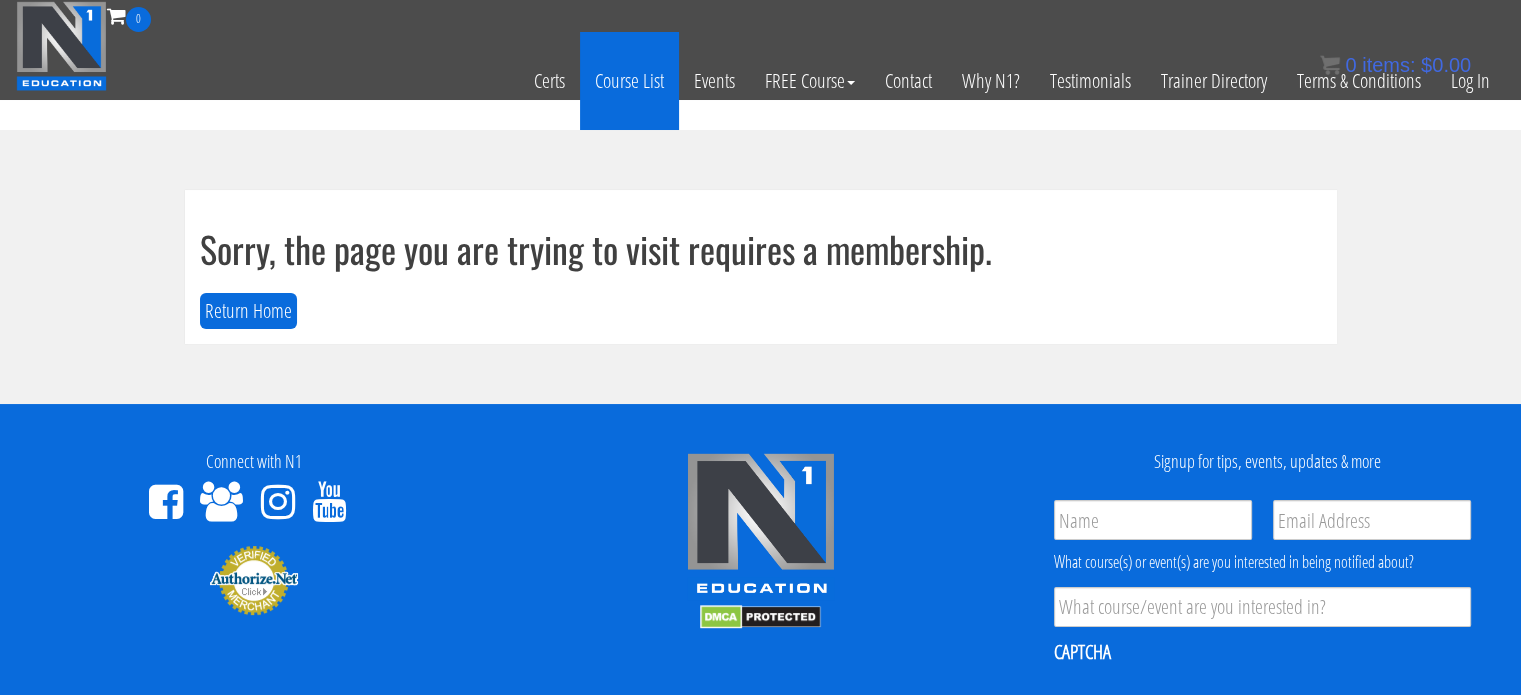 click on "Course List" at bounding box center (629, 81) 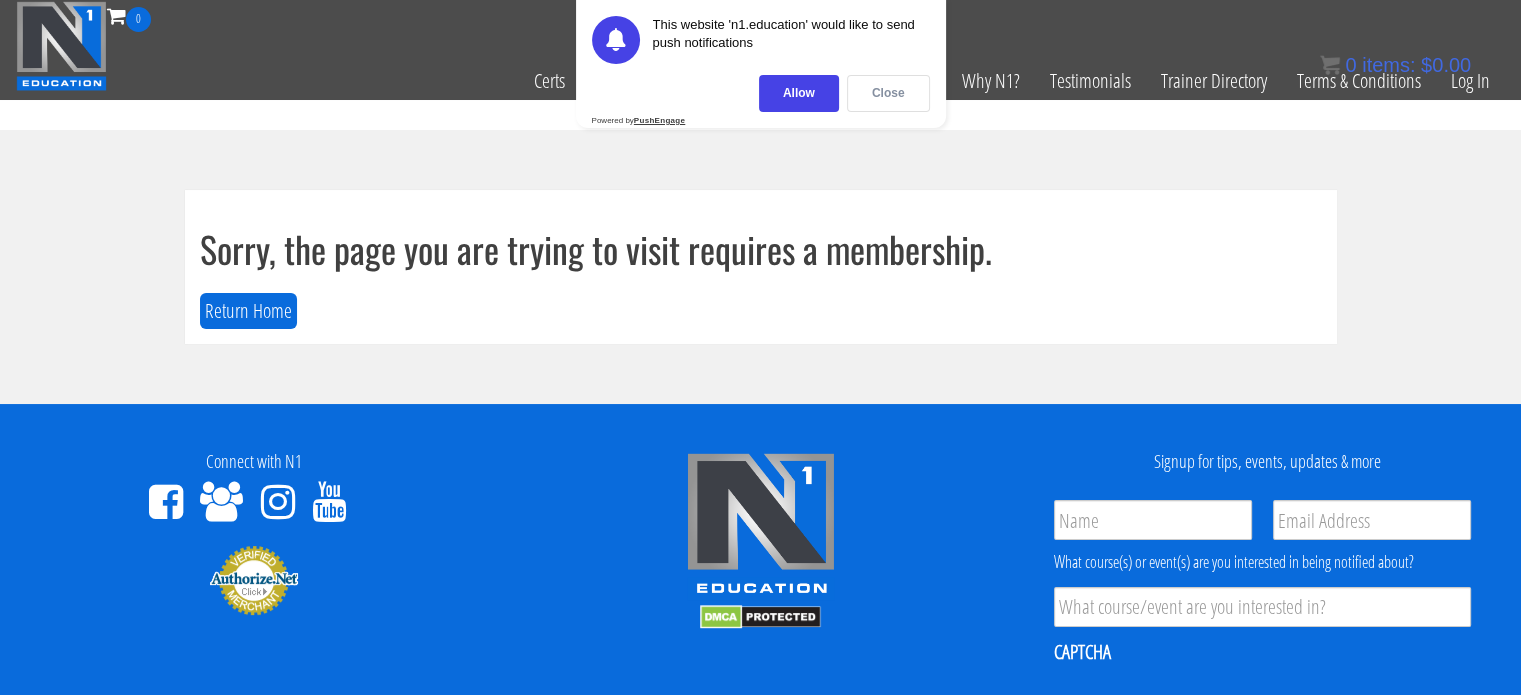 click on "Close" at bounding box center [888, 93] 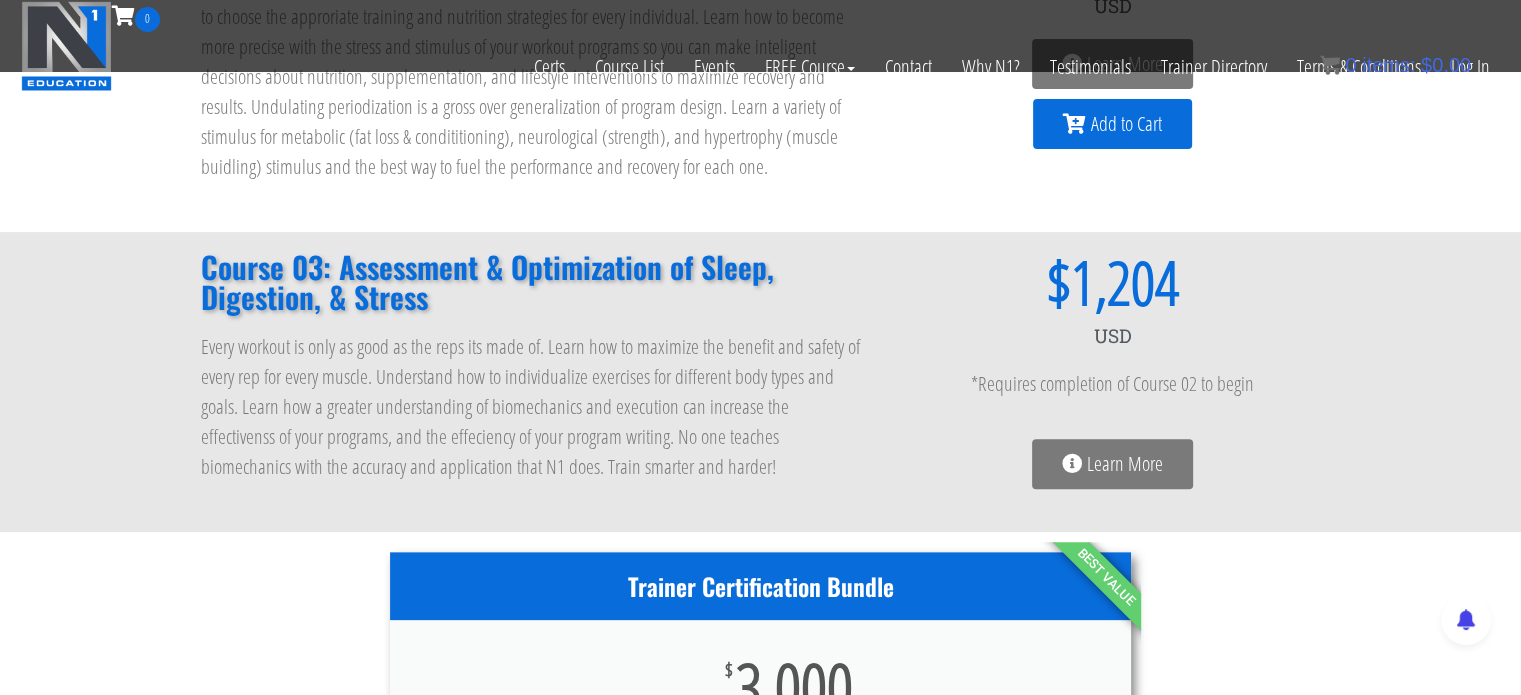 scroll, scrollTop: 568, scrollLeft: 0, axis: vertical 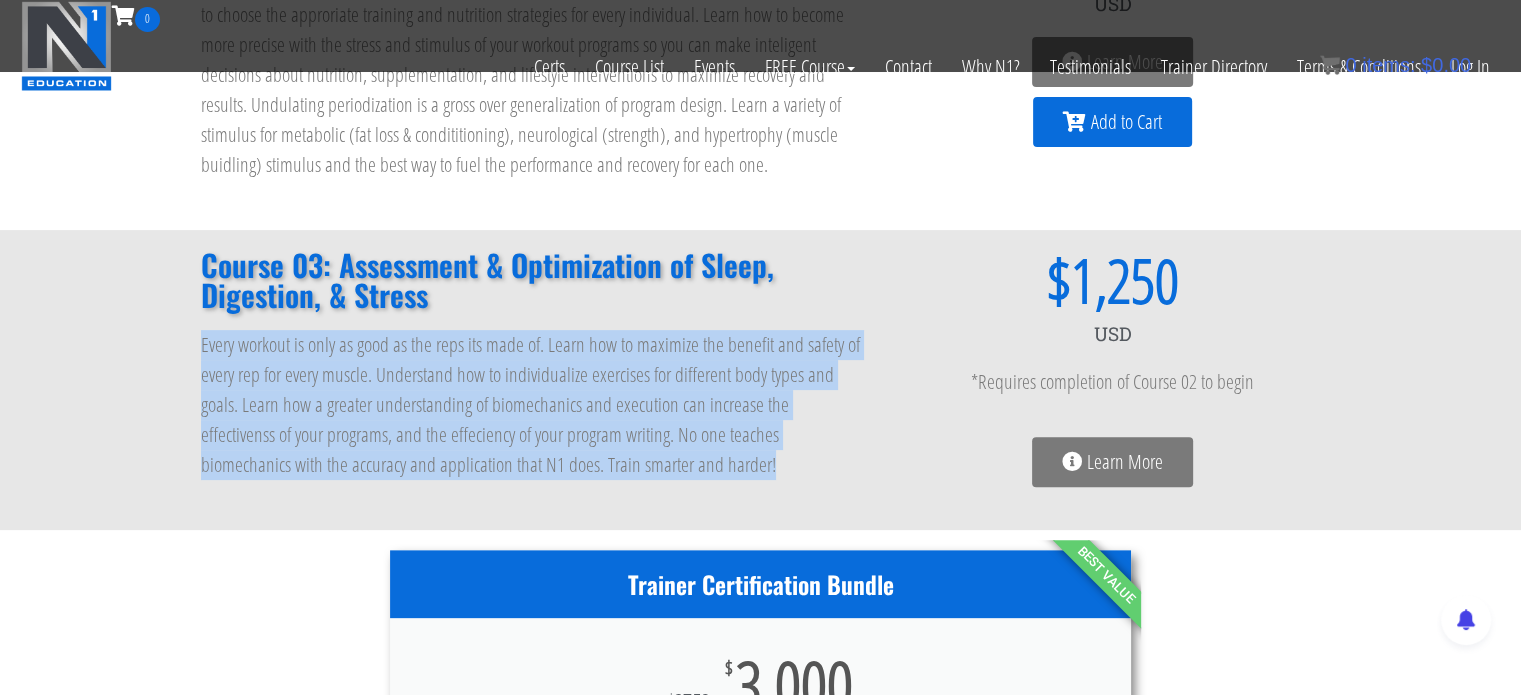 drag, startPoint x: 193, startPoint y: 344, endPoint x: 620, endPoint y: 487, distance: 450.30878 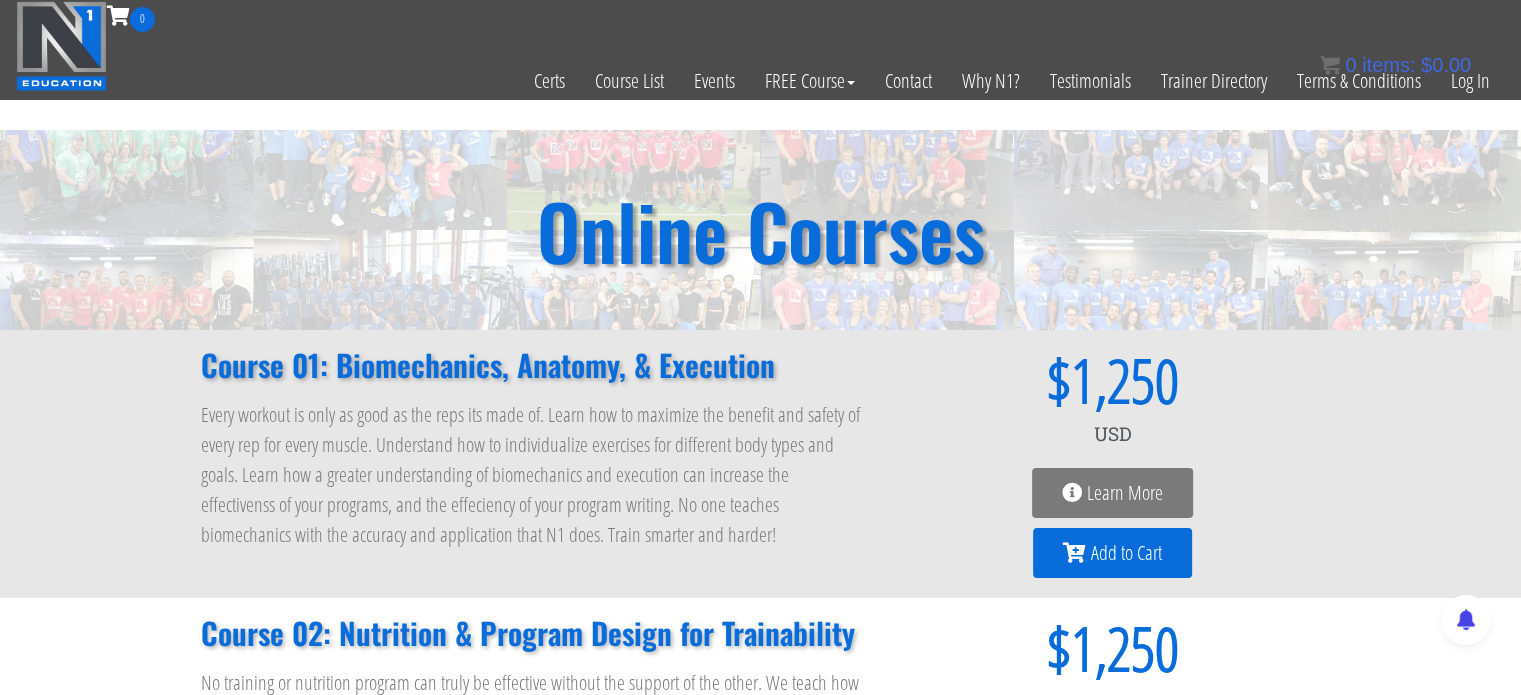 scroll, scrollTop: 0, scrollLeft: 0, axis: both 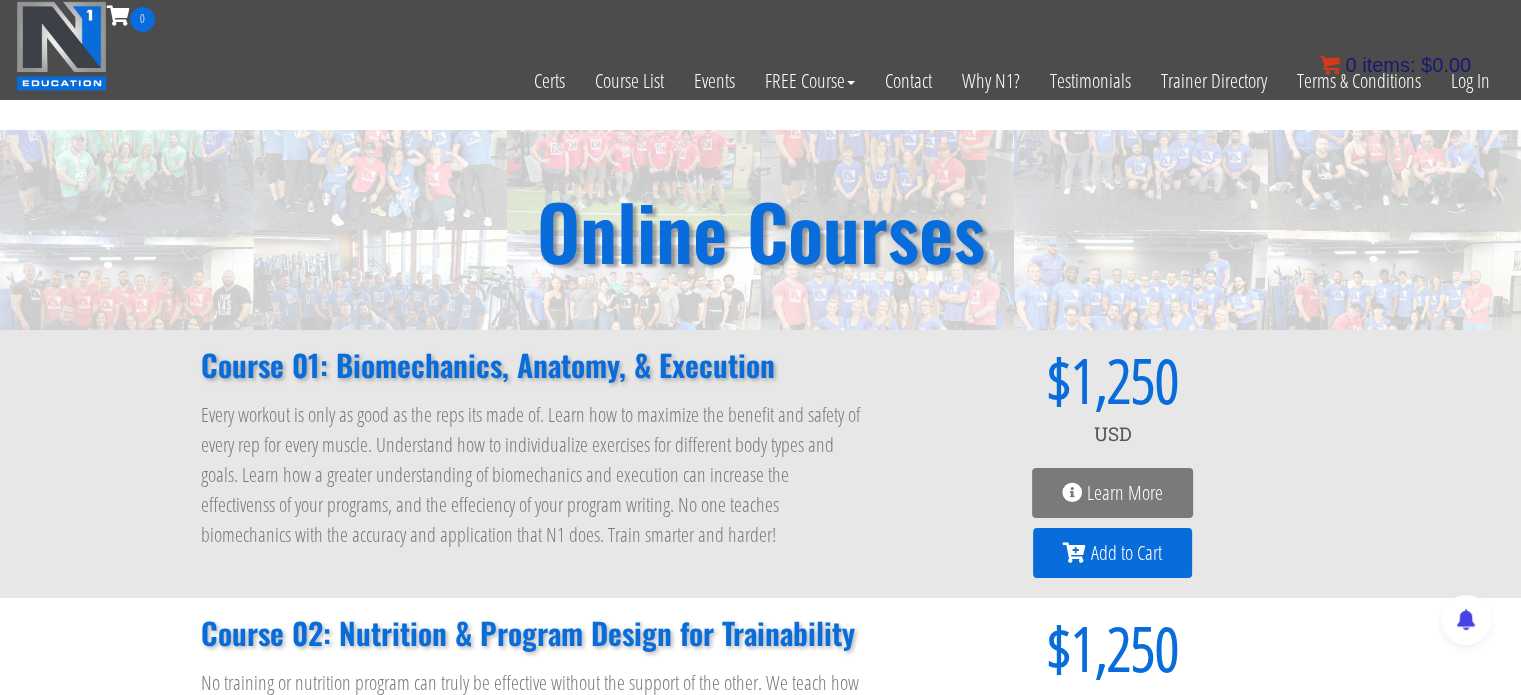 click on "$ 0.00" at bounding box center (1446, 65) 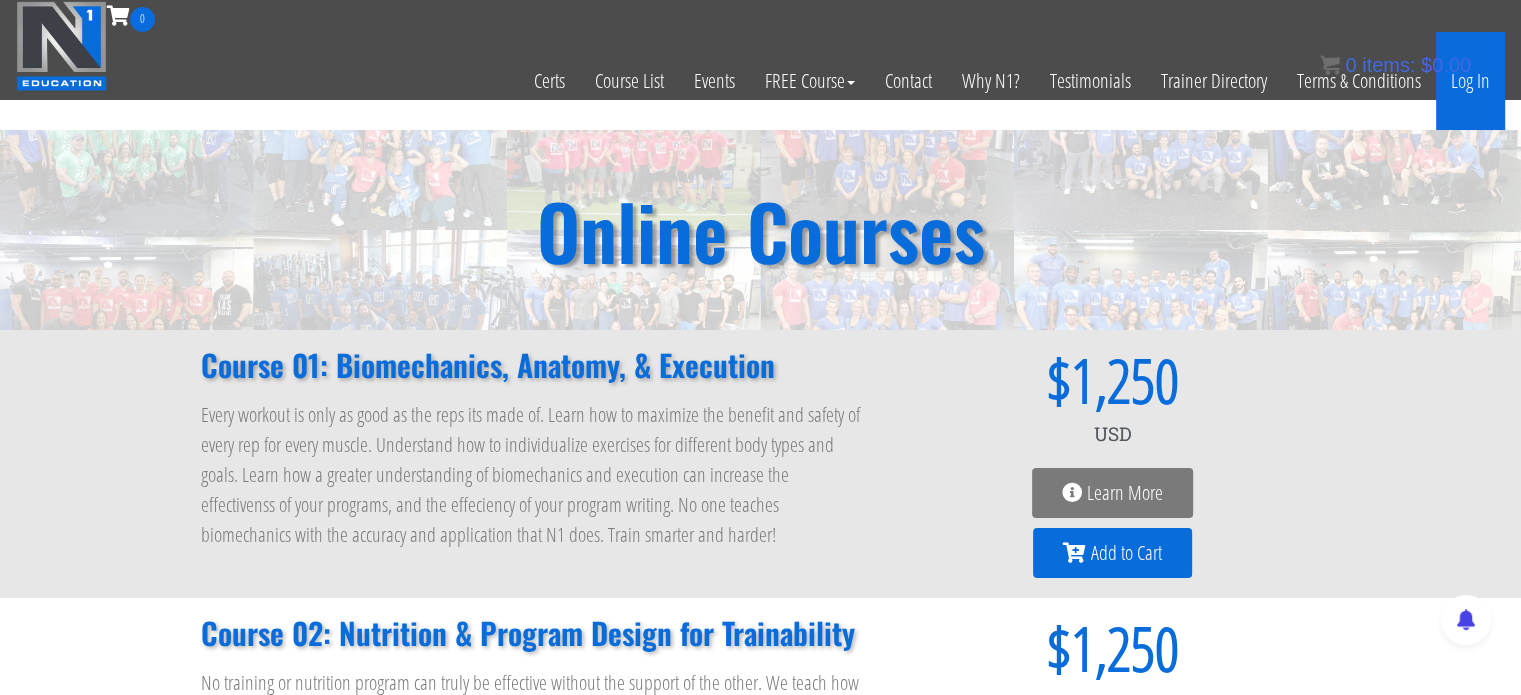 click on "Log In" at bounding box center (1470, 81) 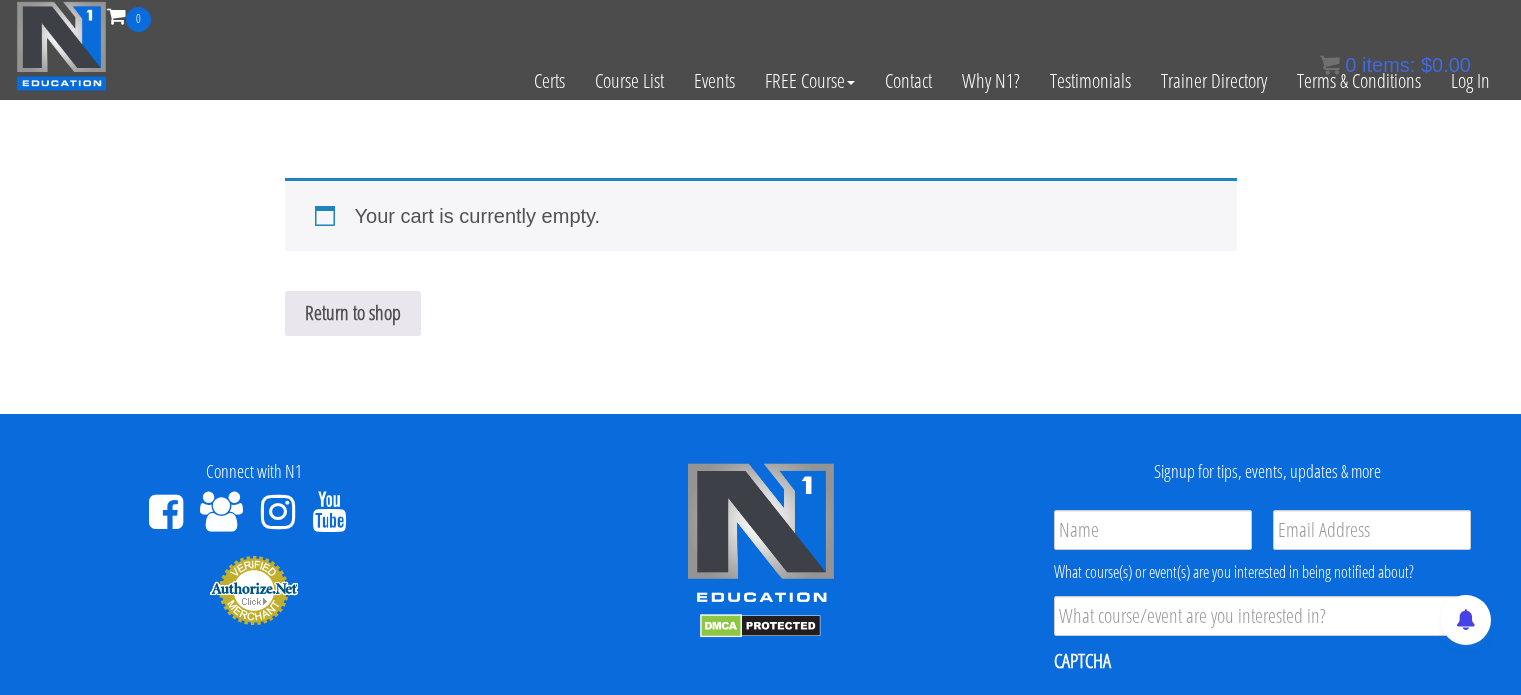 scroll, scrollTop: 0, scrollLeft: 0, axis: both 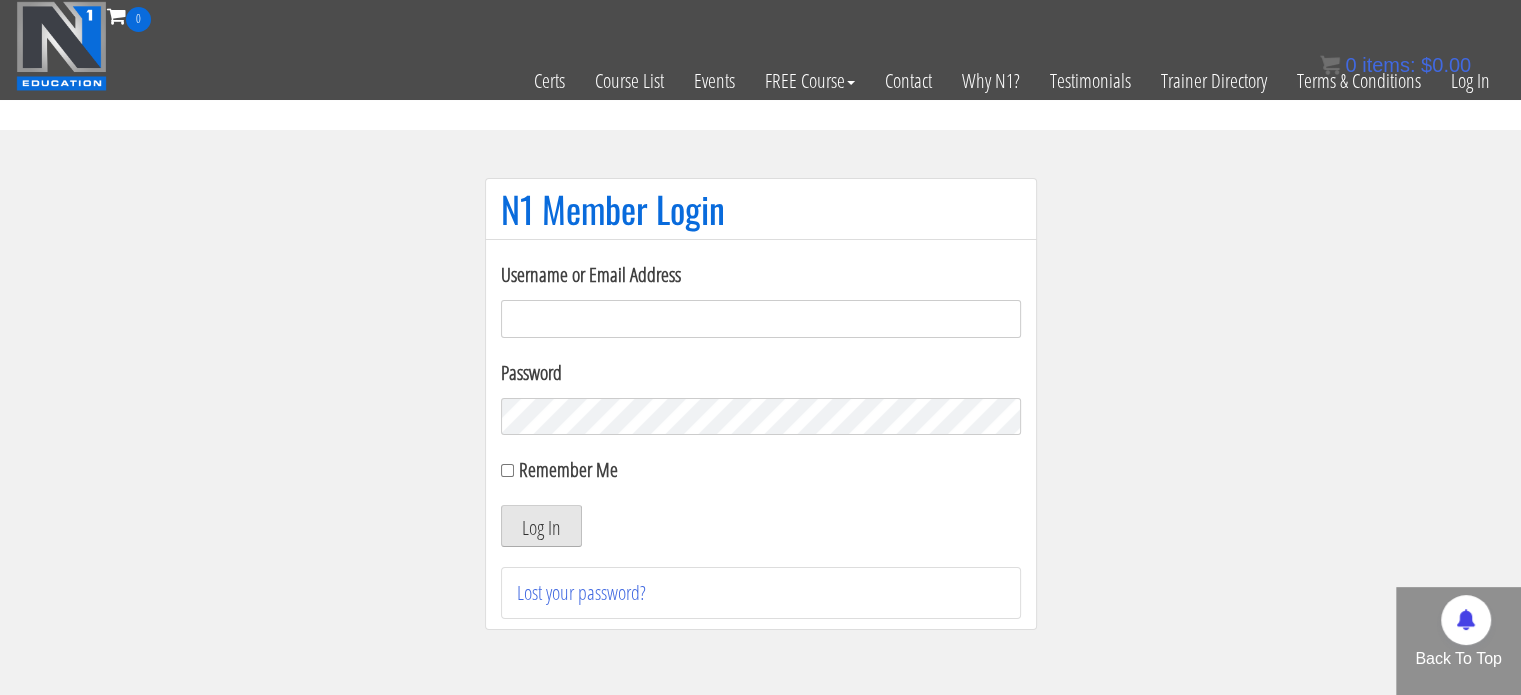 type on "shahar07277@gmail.com" 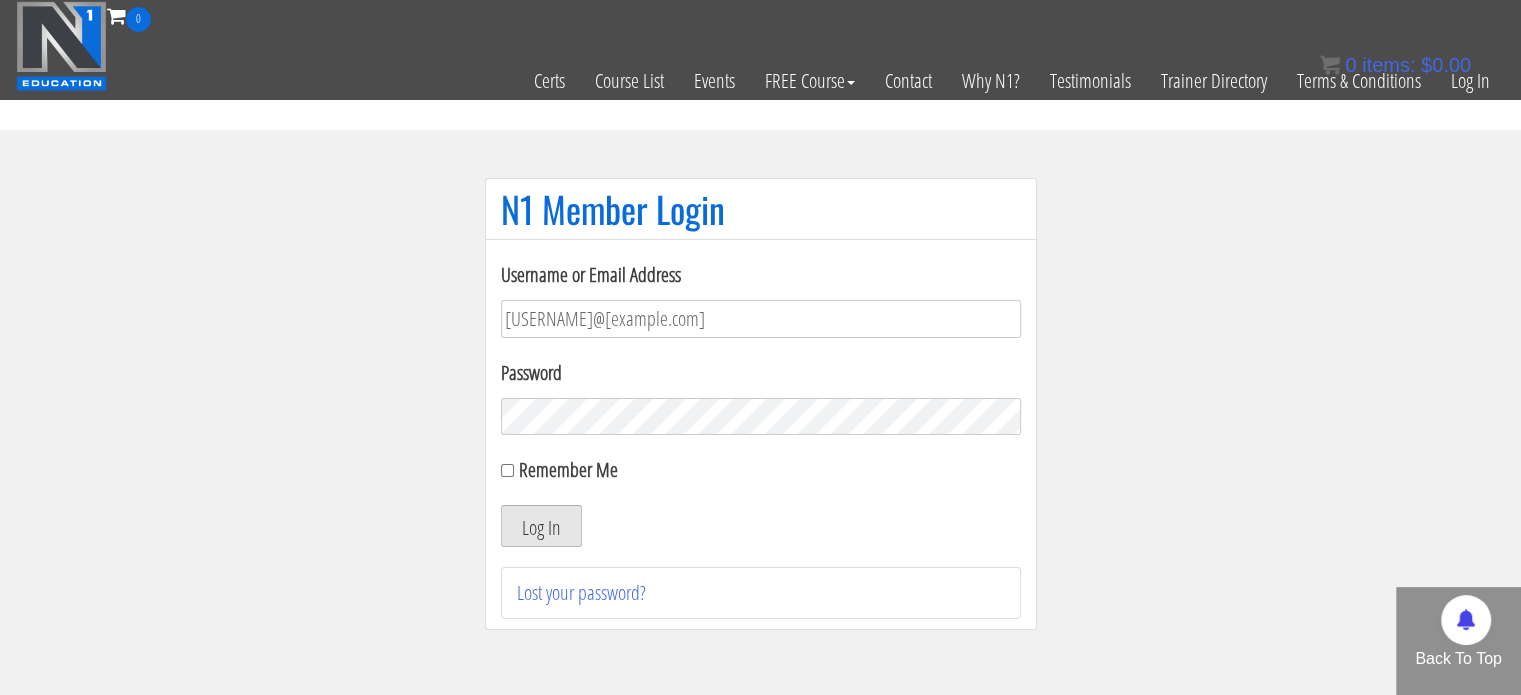 click on "Log In" at bounding box center (541, 526) 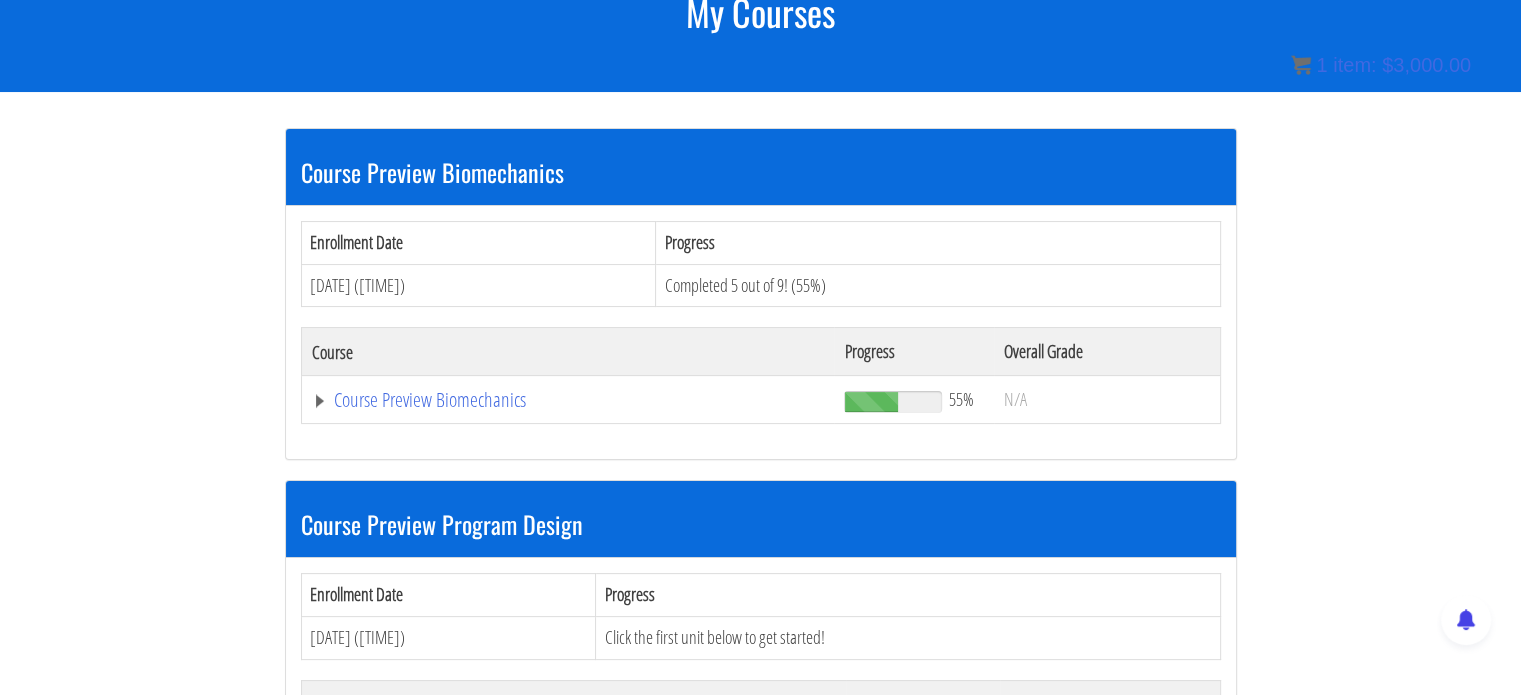 scroll, scrollTop: 0, scrollLeft: 0, axis: both 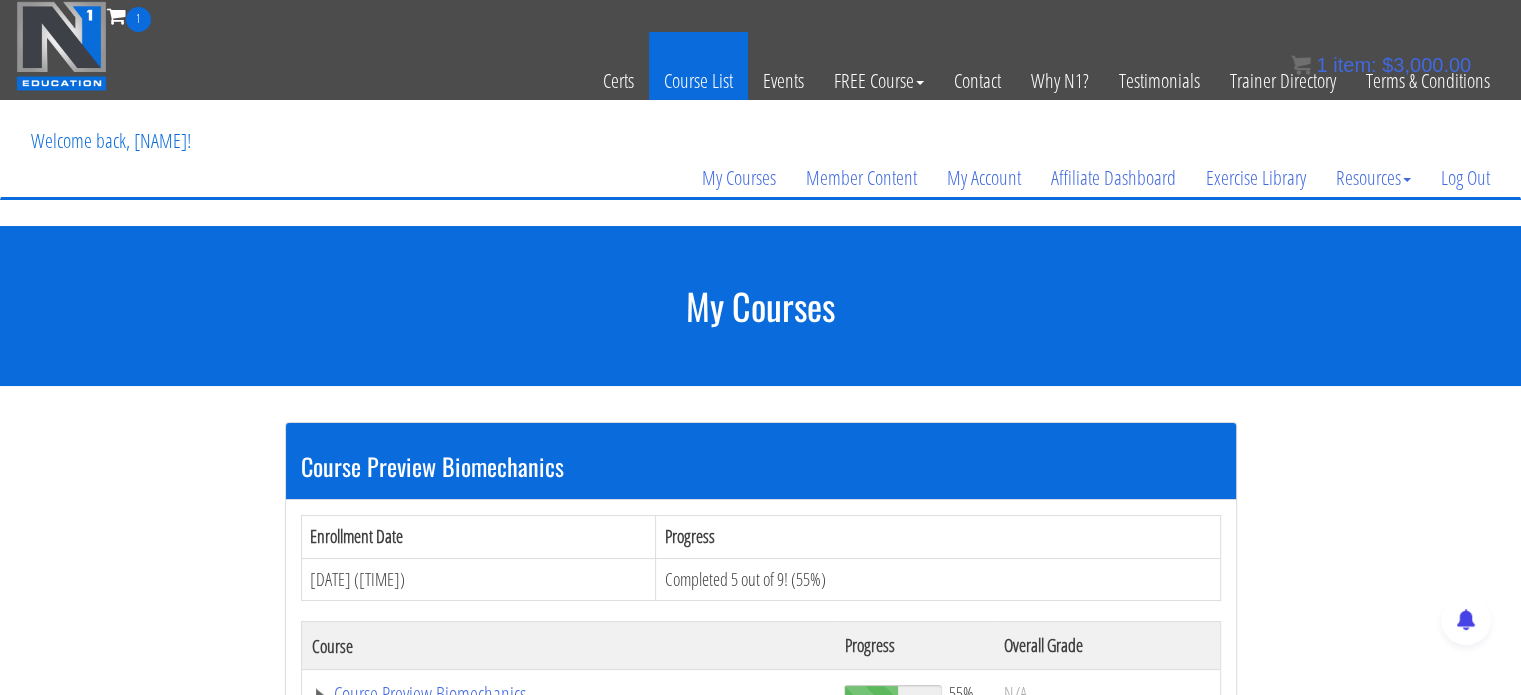 click on "Course List" at bounding box center [698, 81] 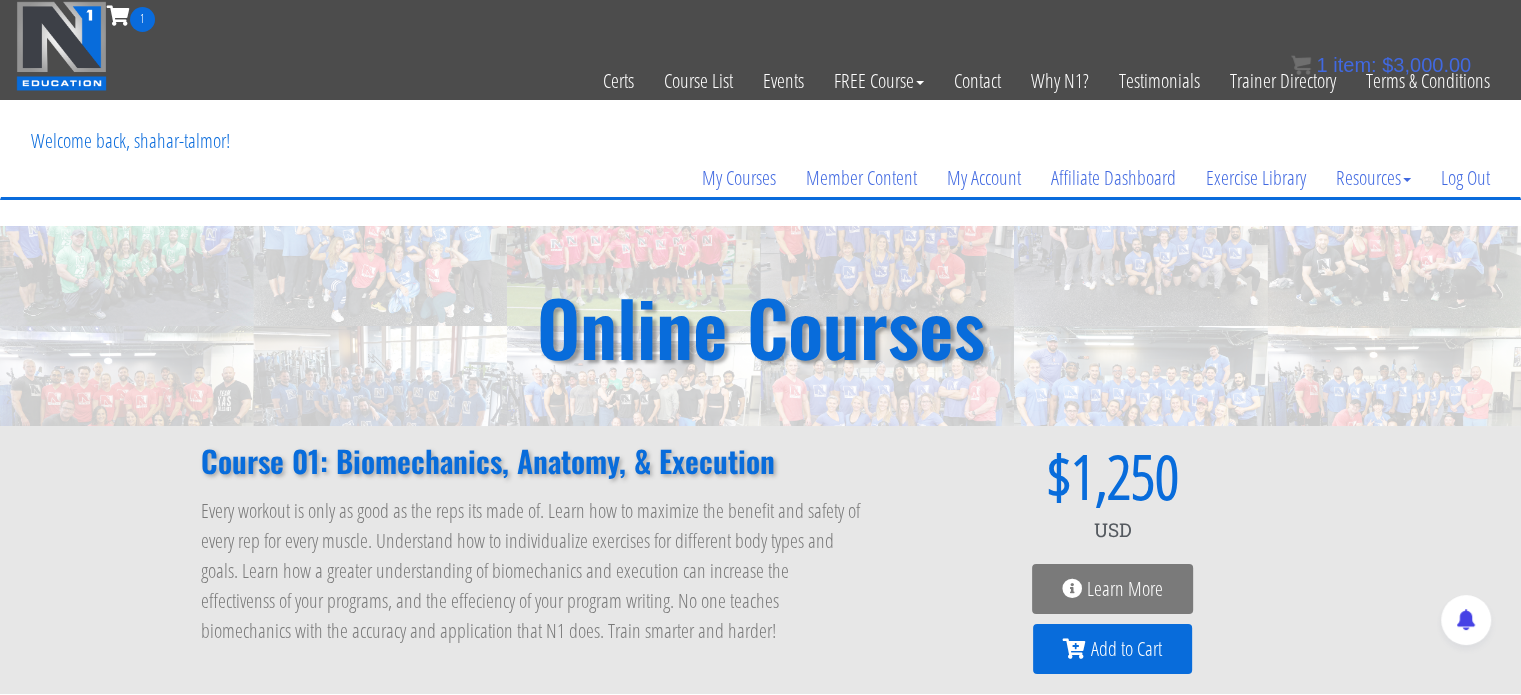 scroll, scrollTop: 216, scrollLeft: 0, axis: vertical 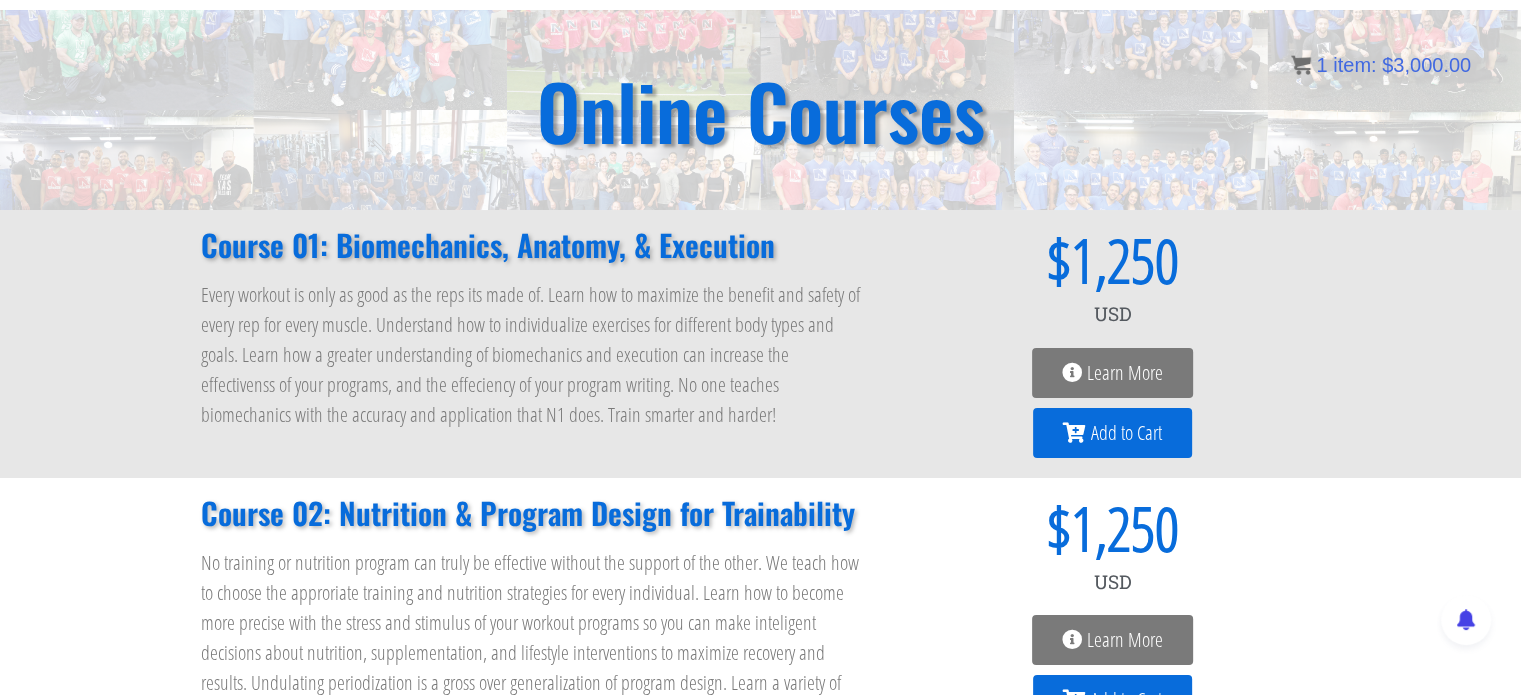 click on "Learn More" at bounding box center (1125, 373) 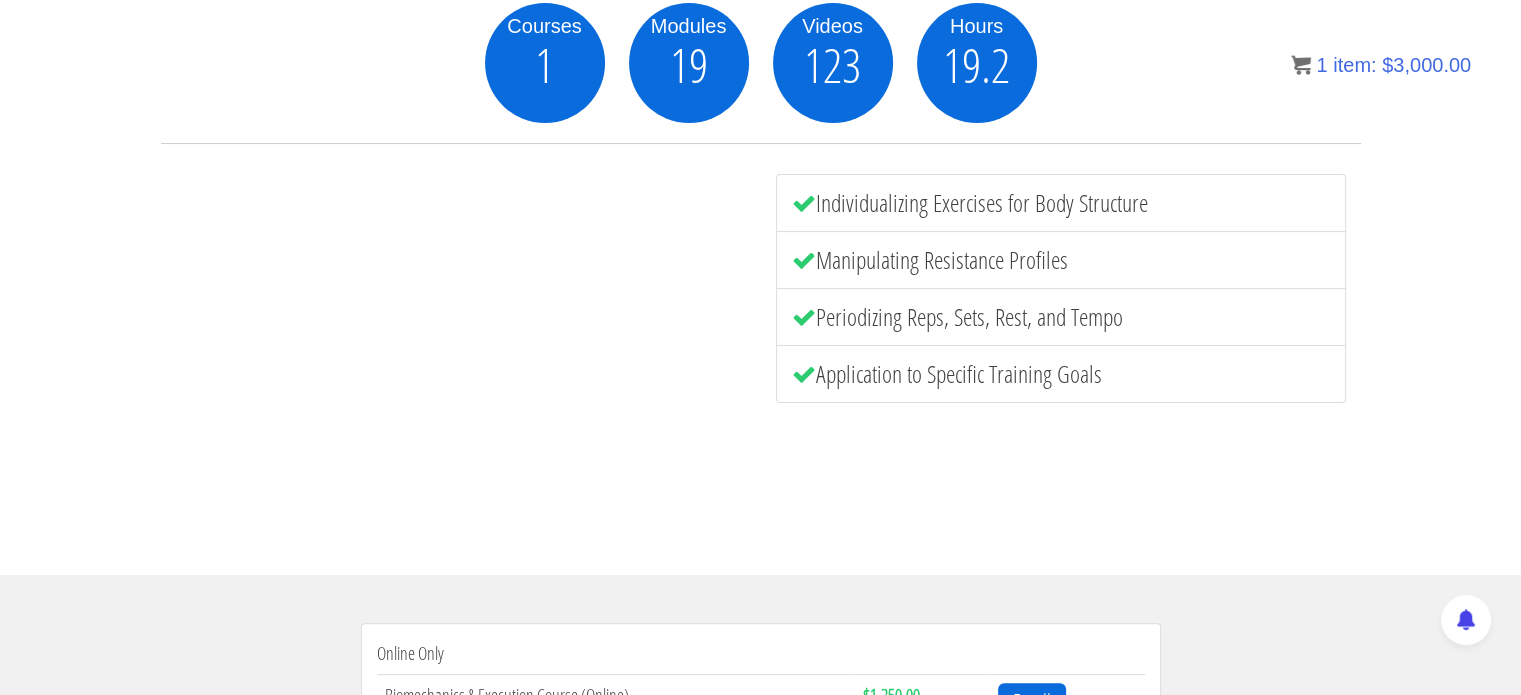 scroll, scrollTop: 0, scrollLeft: 0, axis: both 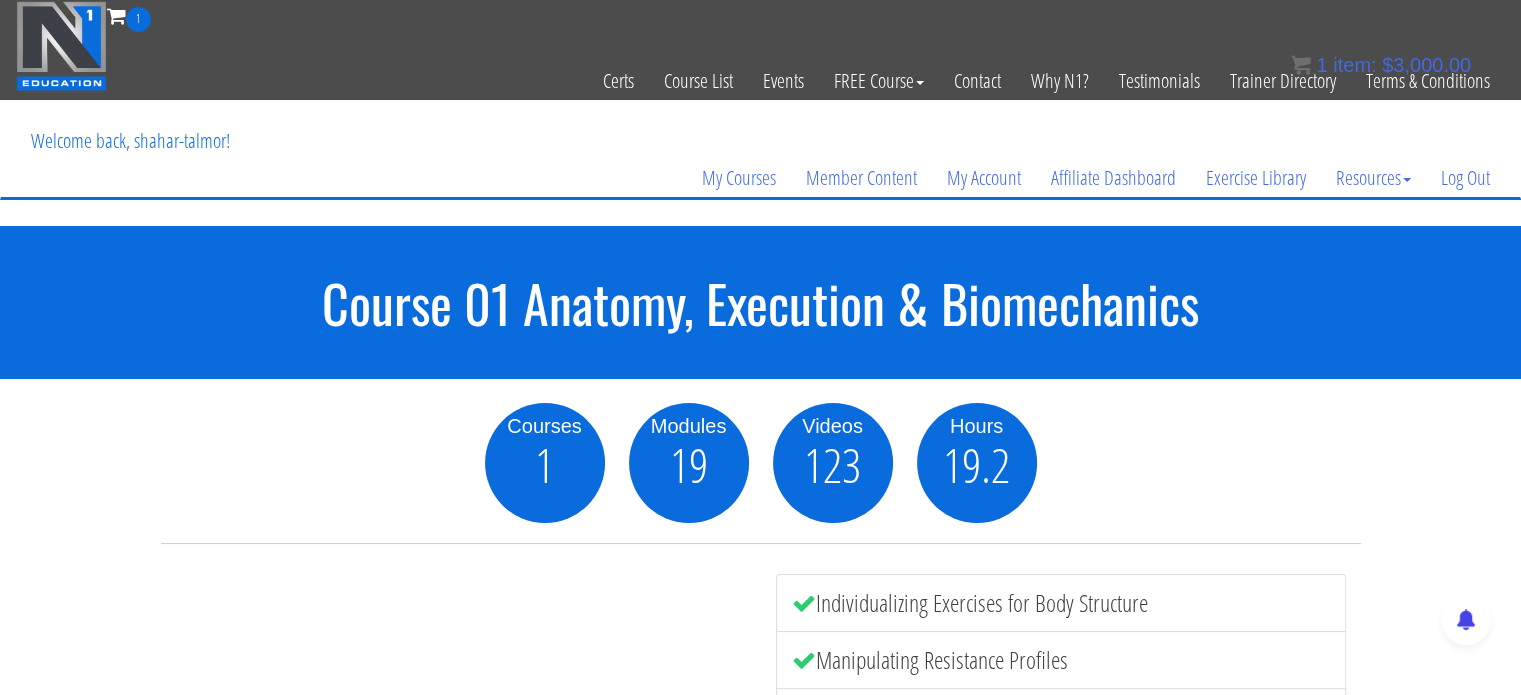 click on "1
item:
$ 3,000.00" at bounding box center (1381, 65) 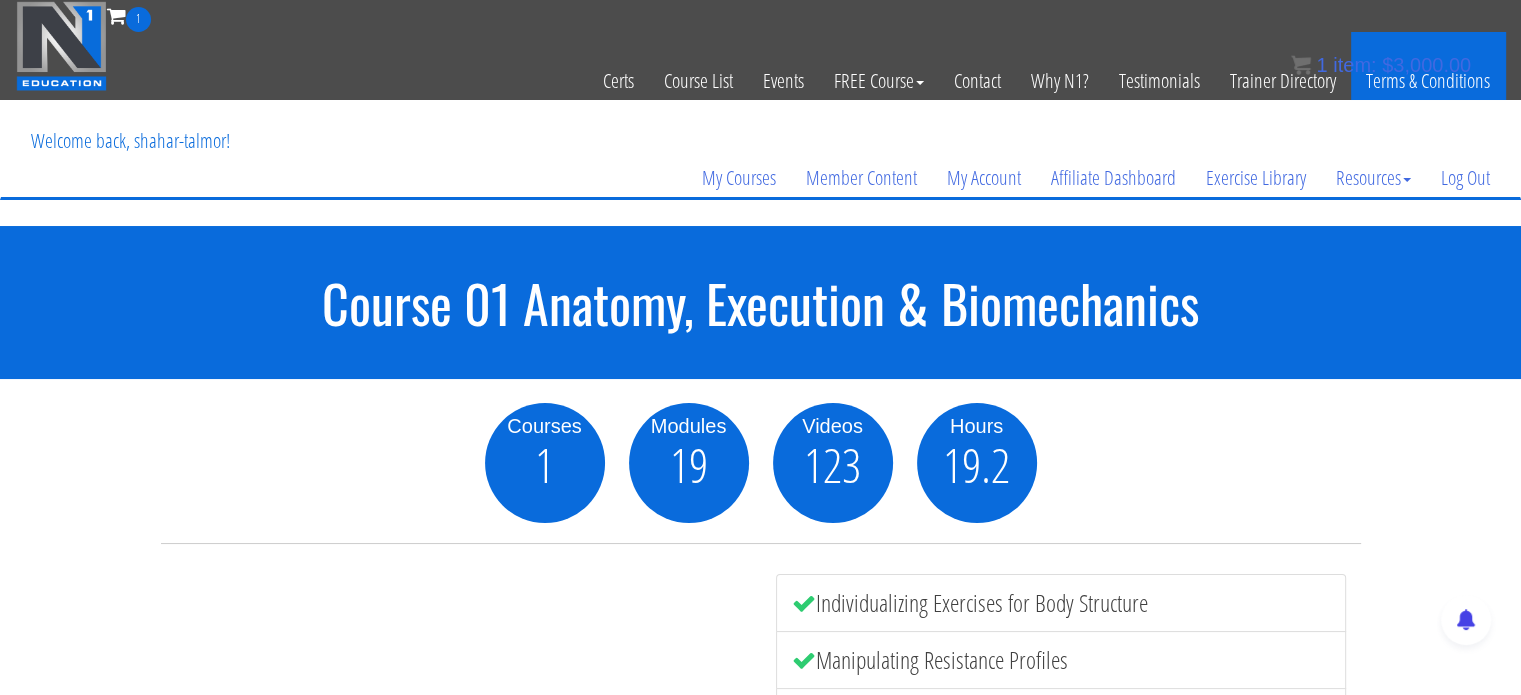 click on "Terms & Conditions" at bounding box center [1428, 81] 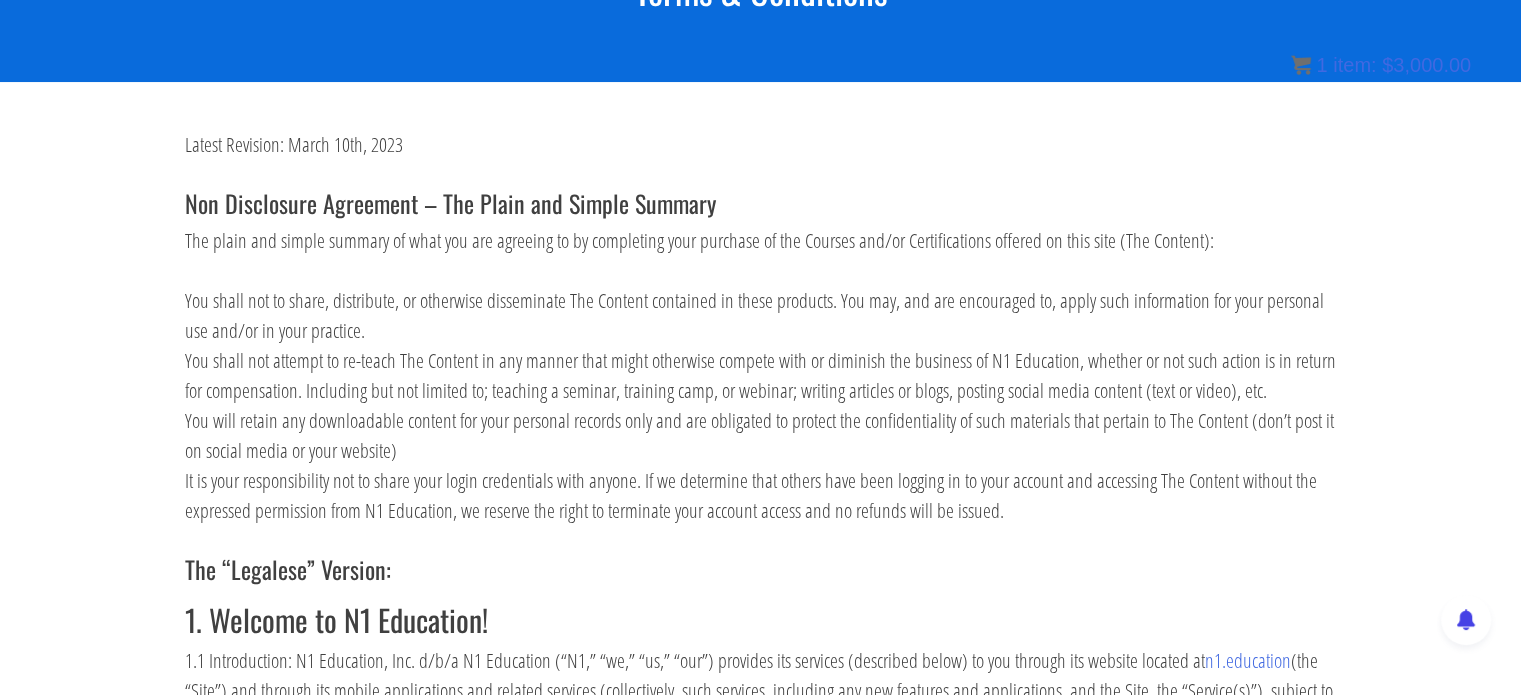 scroll, scrollTop: 331, scrollLeft: 0, axis: vertical 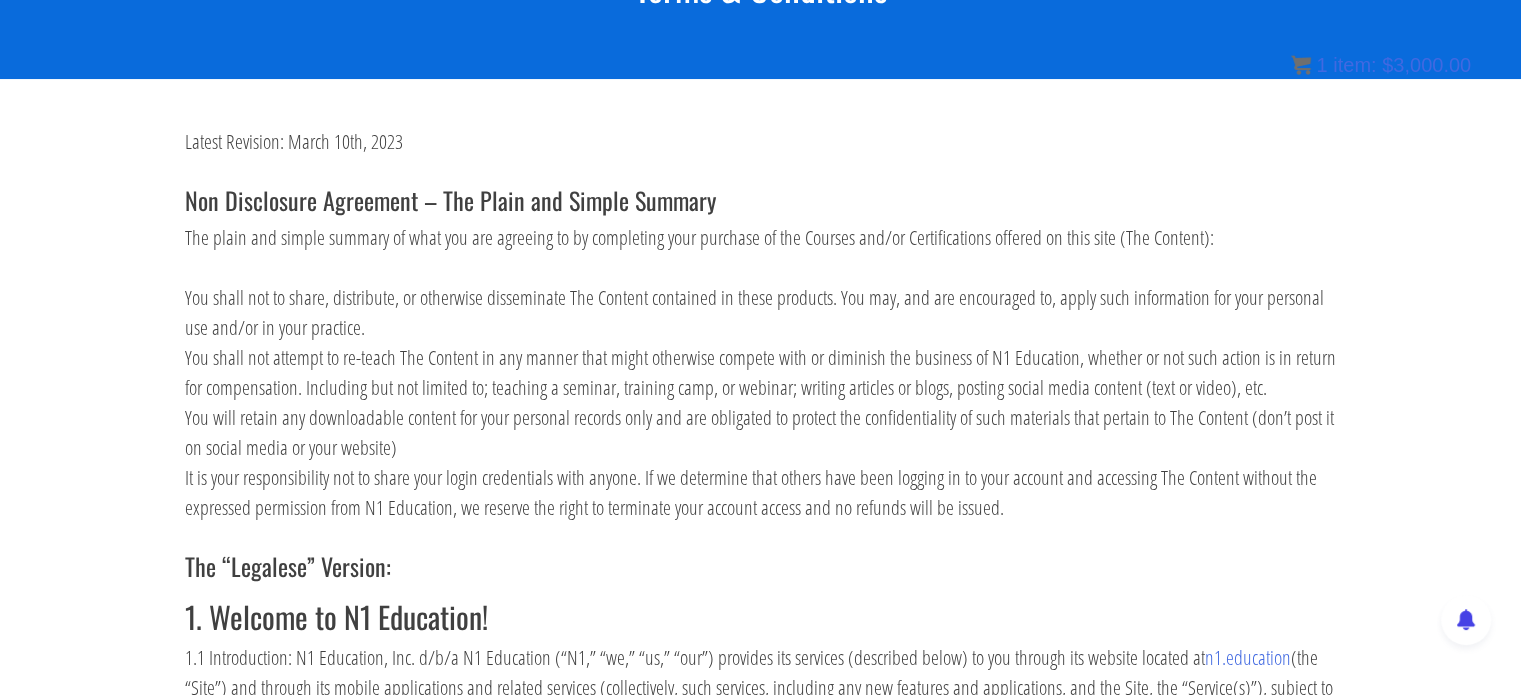 drag, startPoint x: 174, startPoint y: 176, endPoint x: 1015, endPoint y: 522, distance: 909.39374 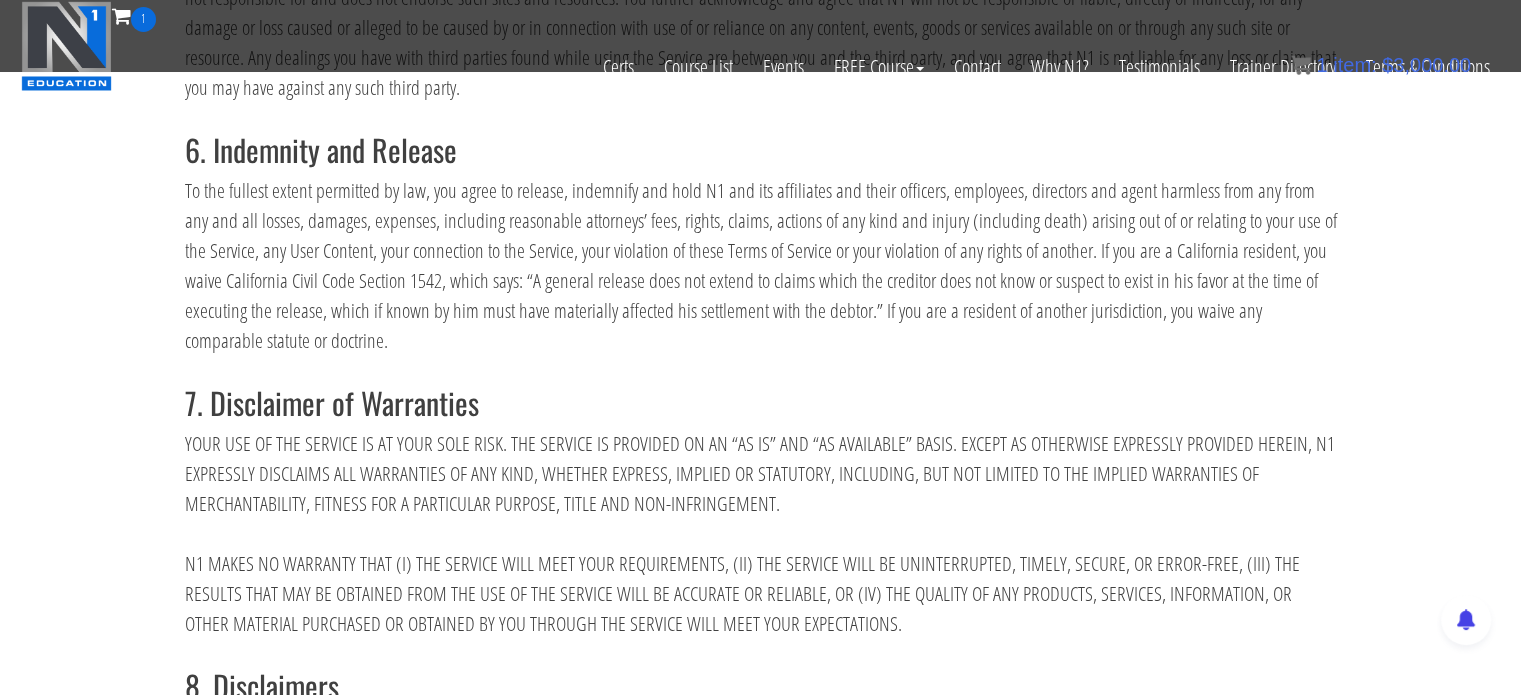 scroll, scrollTop: 7490, scrollLeft: 0, axis: vertical 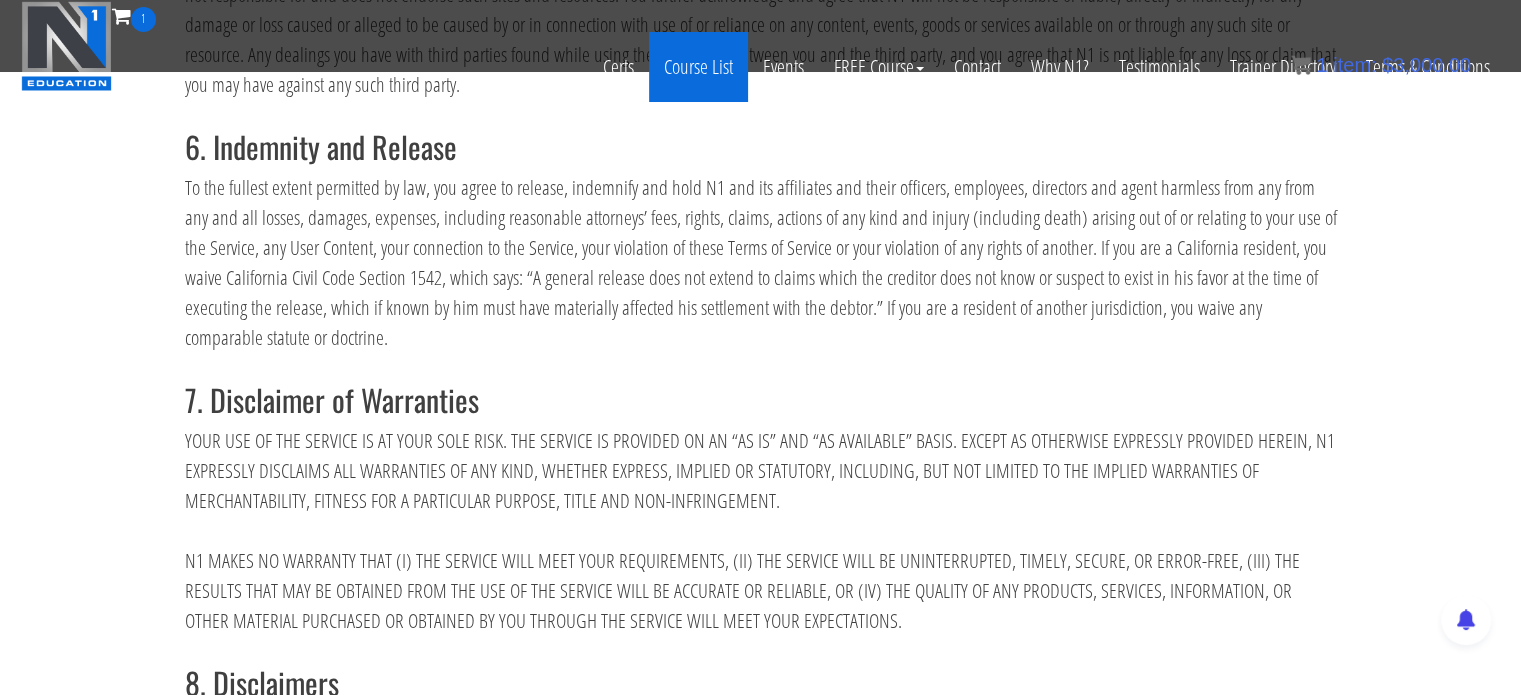 click on "Course List" at bounding box center [698, 67] 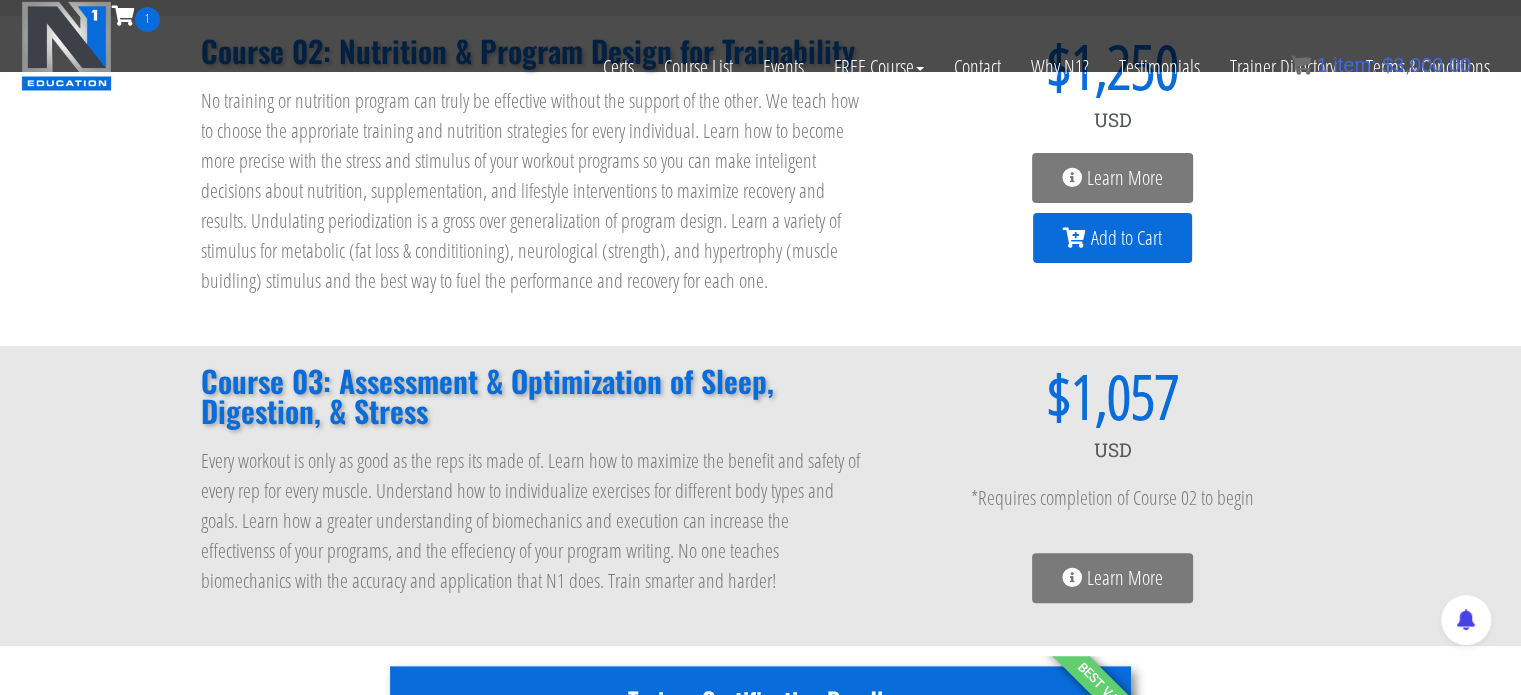 scroll, scrollTop: 627, scrollLeft: 0, axis: vertical 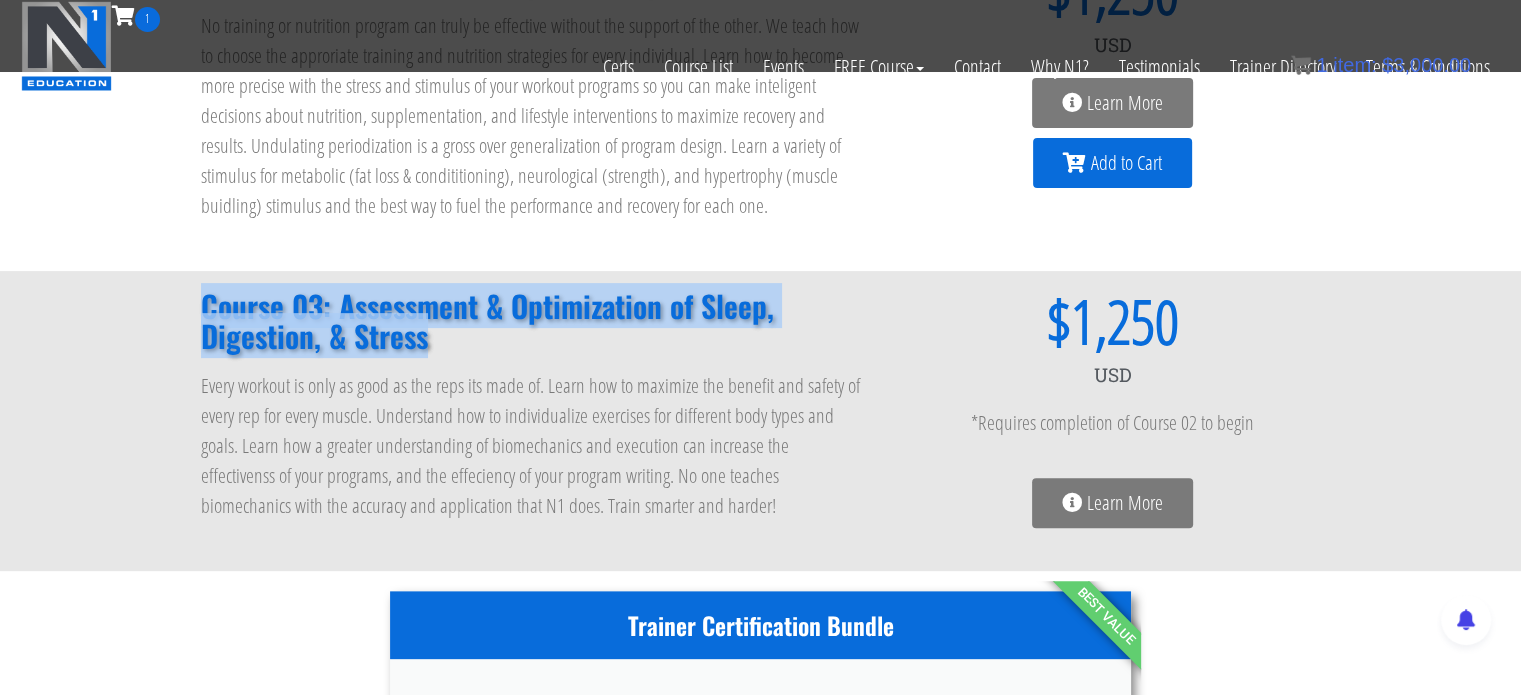 drag, startPoint x: 184, startPoint y: 306, endPoint x: 431, endPoint y: 351, distance: 251.06573 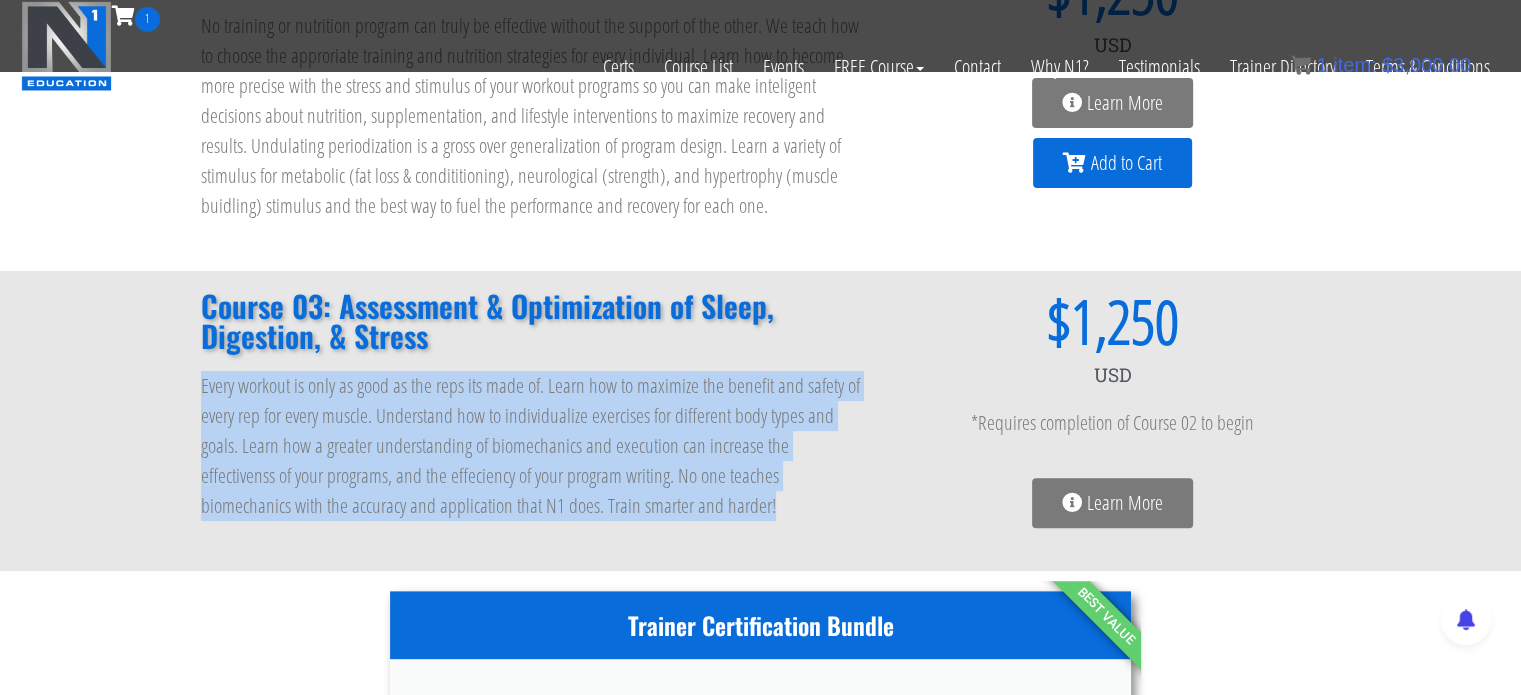 drag, startPoint x: 183, startPoint y: 383, endPoint x: 624, endPoint y: 523, distance: 462.68887 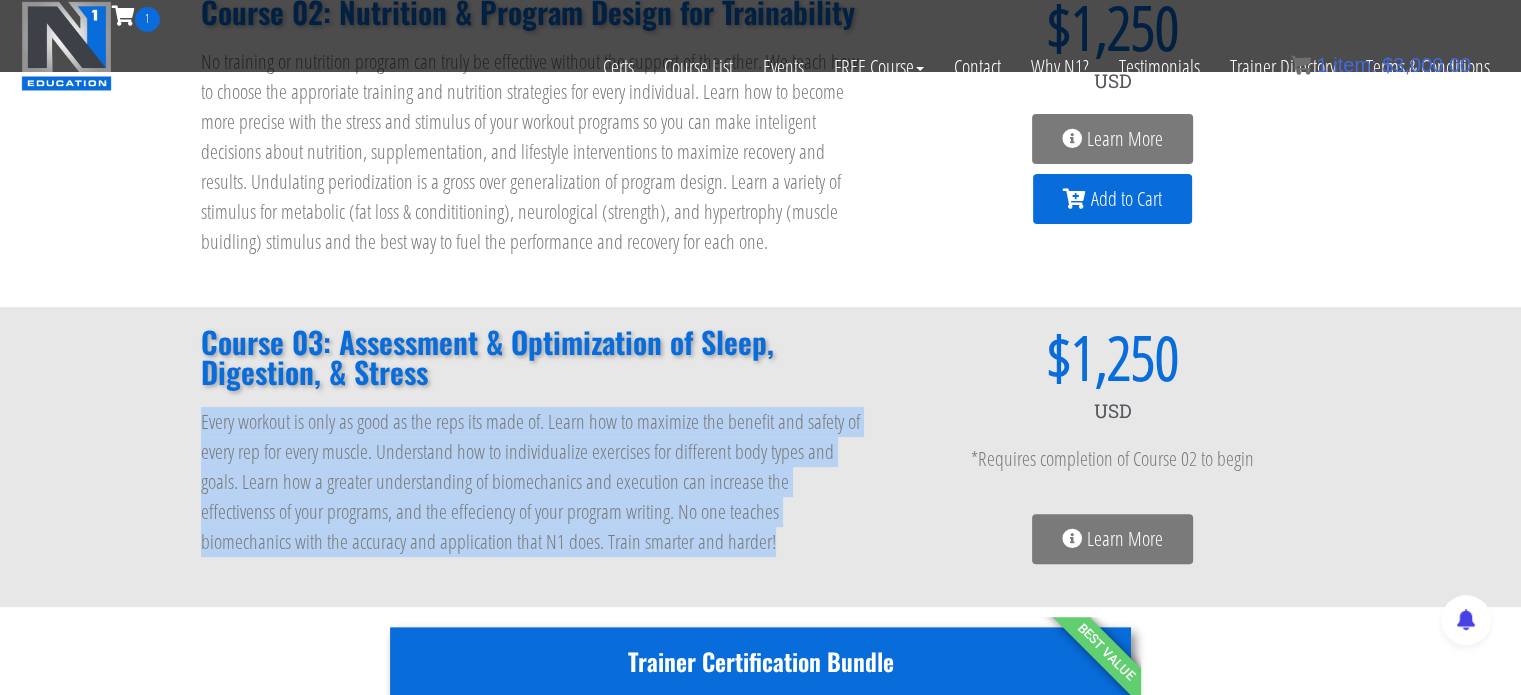 scroll, scrollTop: 592, scrollLeft: 0, axis: vertical 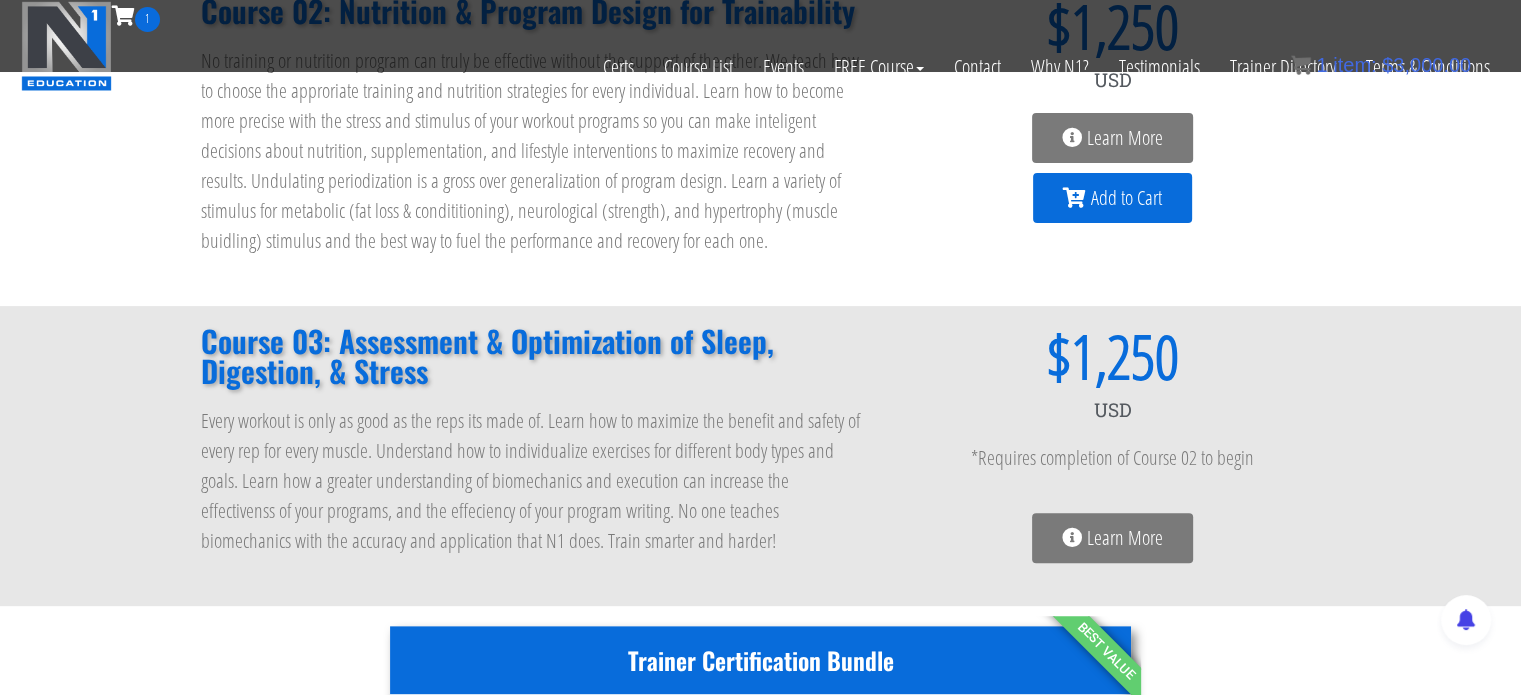 click on "Course 03: Assessment & Optimization of Sleep, Digestion, & Stress" at bounding box center (533, 356) 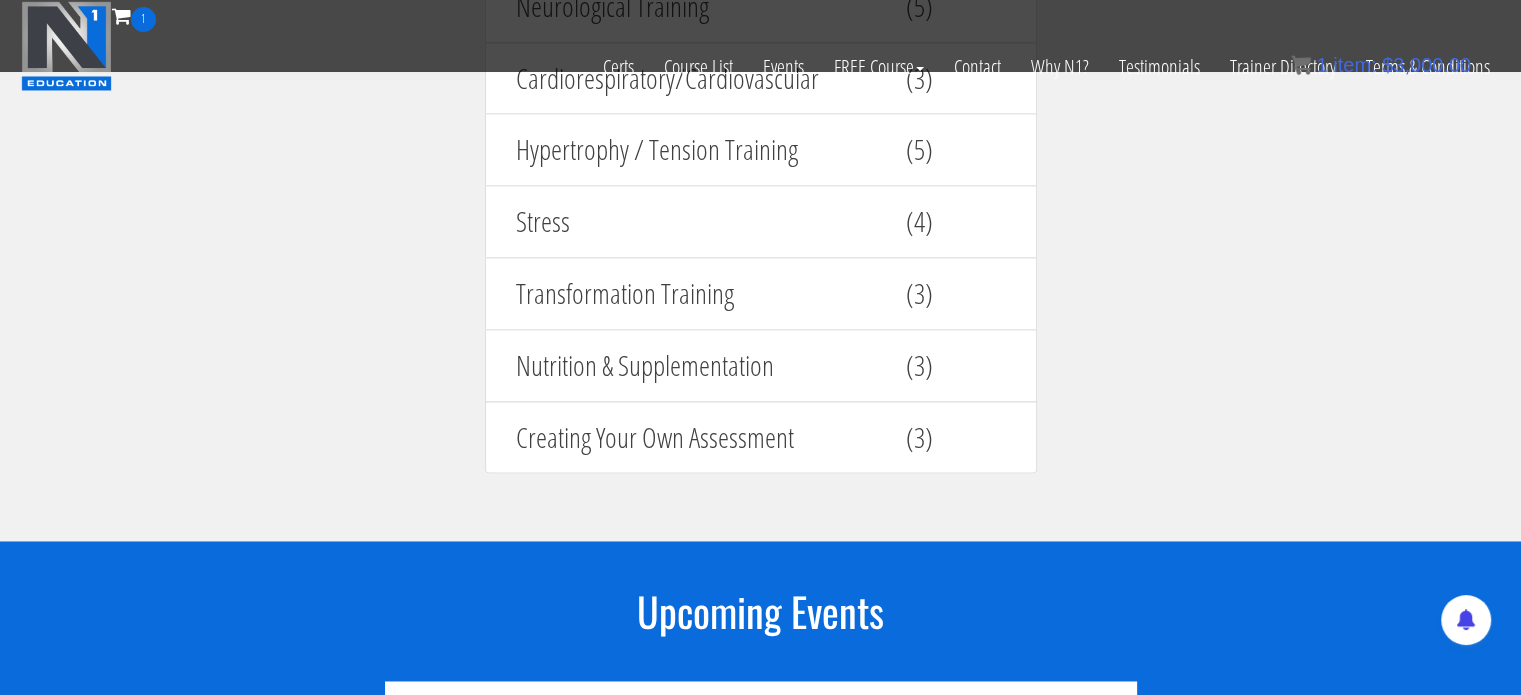 scroll, scrollTop: 2811, scrollLeft: 0, axis: vertical 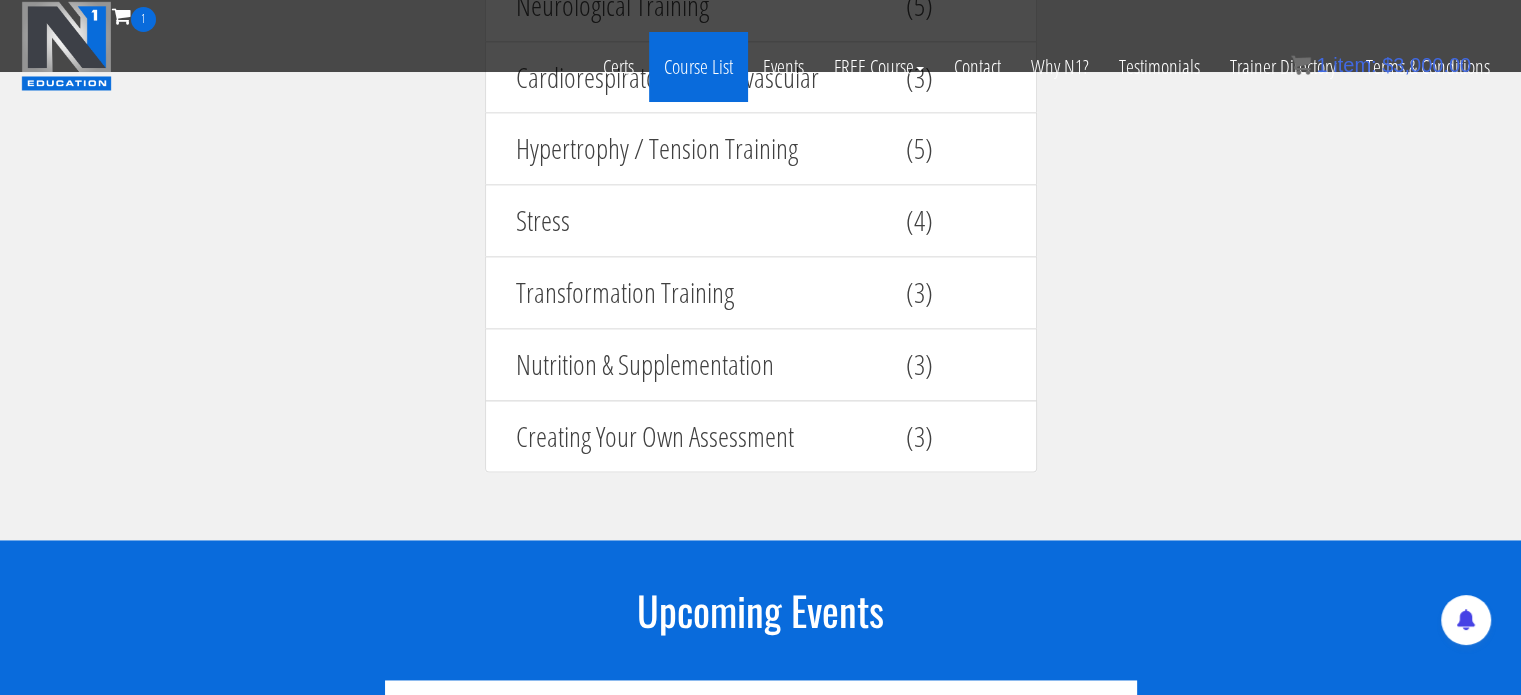 click on "Course List" at bounding box center [698, 67] 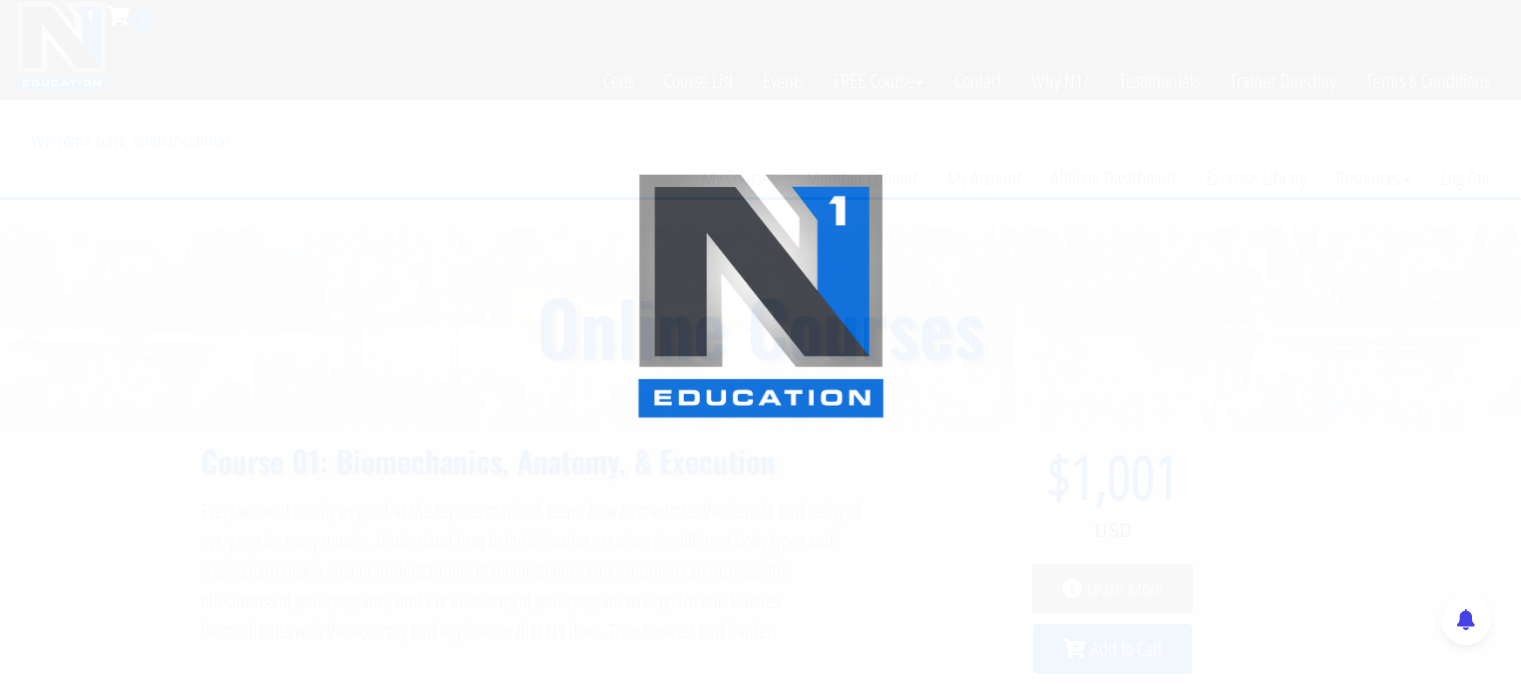 scroll, scrollTop: 0, scrollLeft: 0, axis: both 